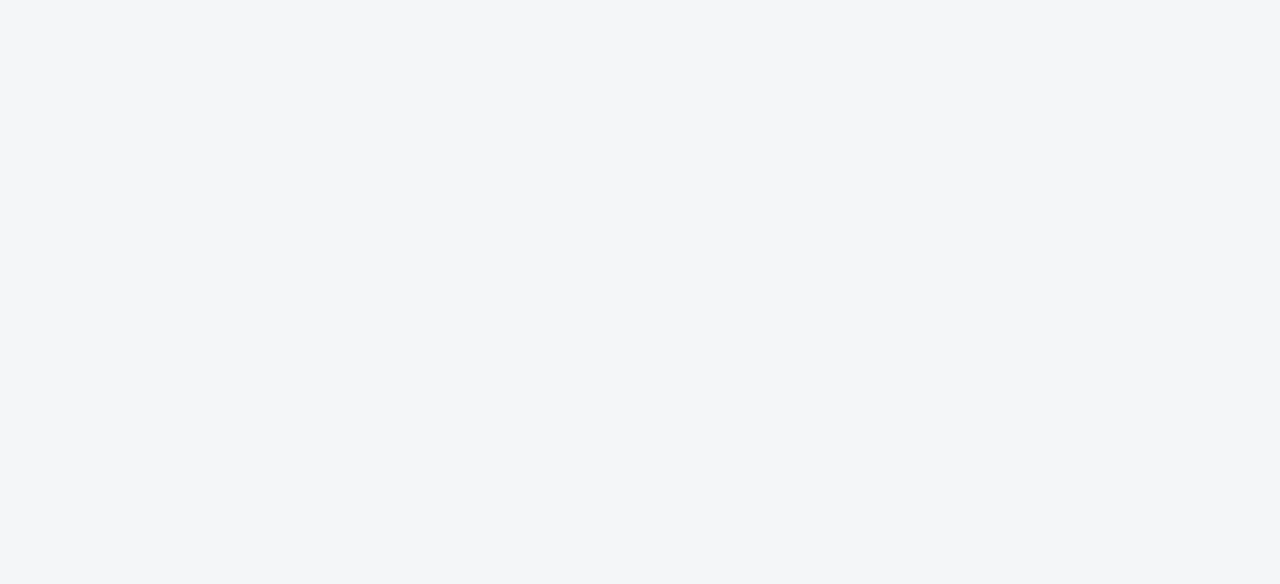 scroll, scrollTop: 0, scrollLeft: 0, axis: both 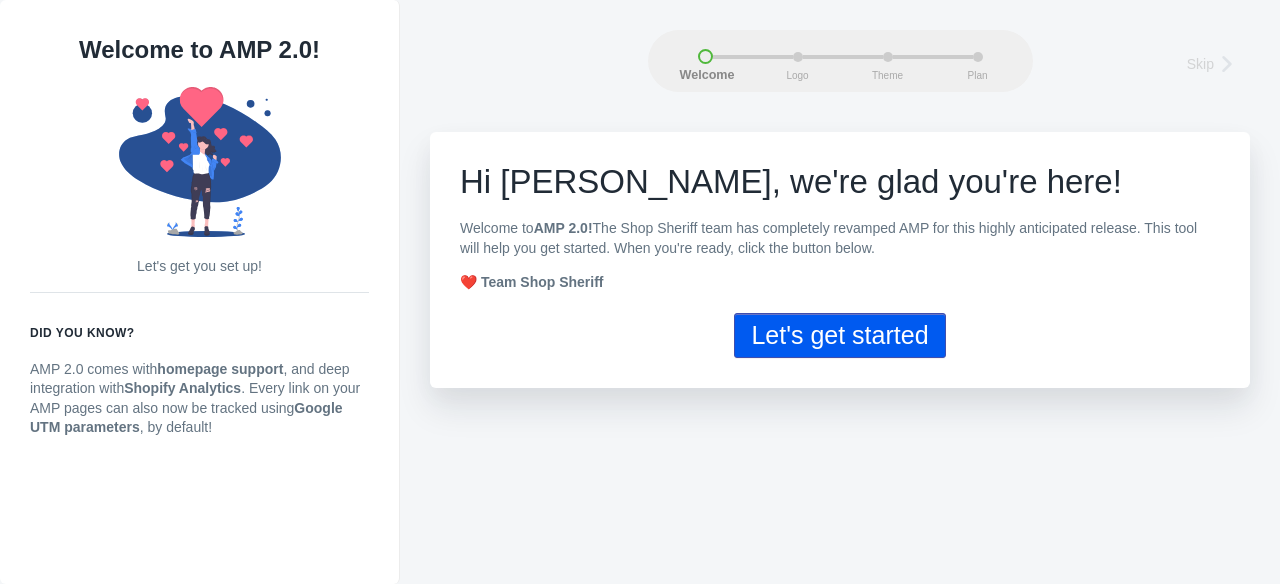 click on "Let's get started" 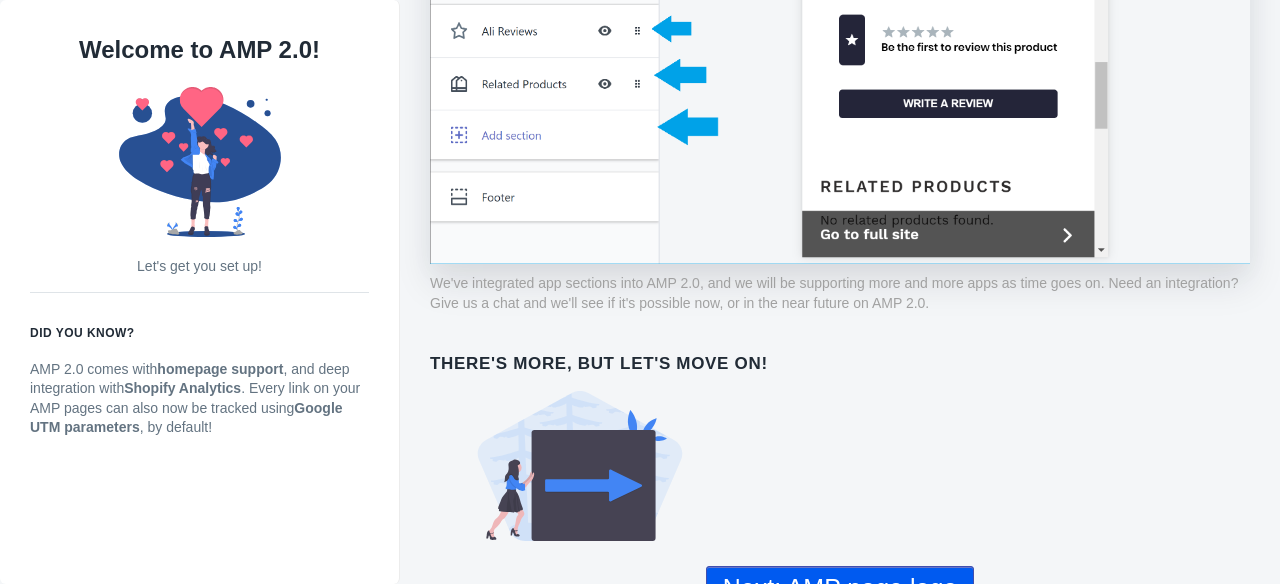 scroll, scrollTop: 1484, scrollLeft: 0, axis: vertical 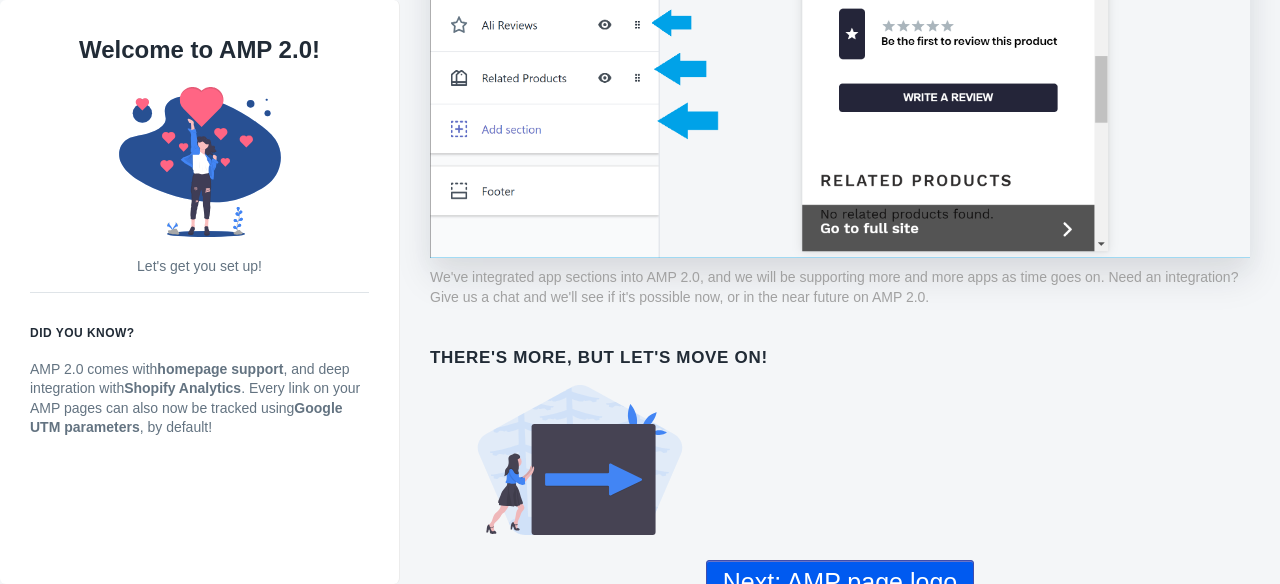 click on "Next: AMP page logo" 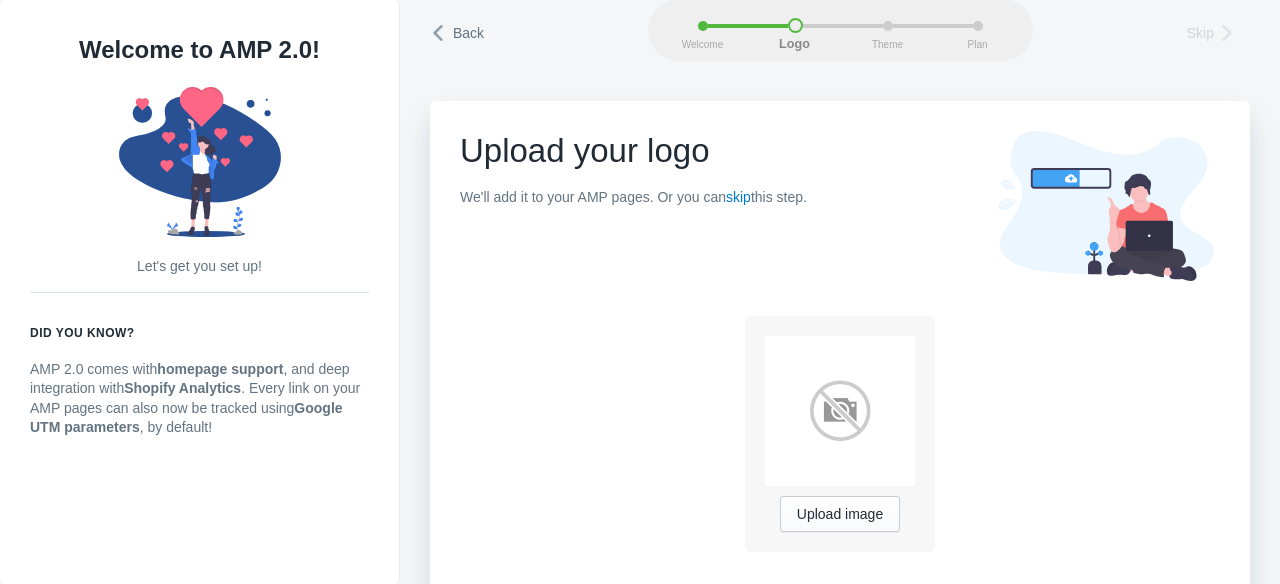 scroll, scrollTop: 54, scrollLeft: 0, axis: vertical 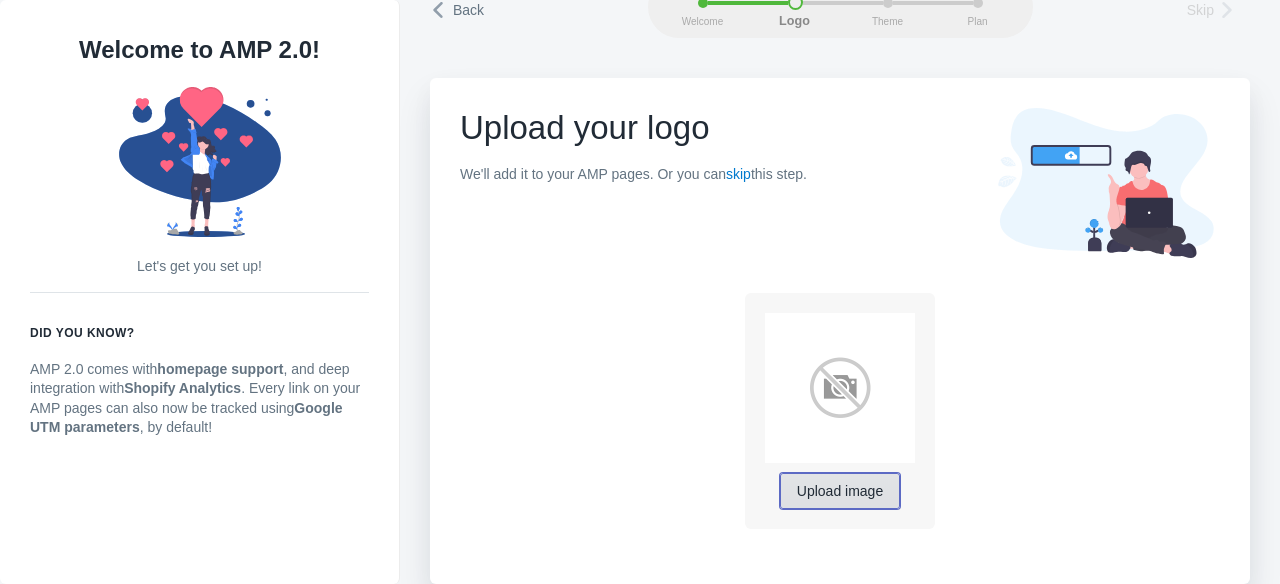 click on "Upload image" 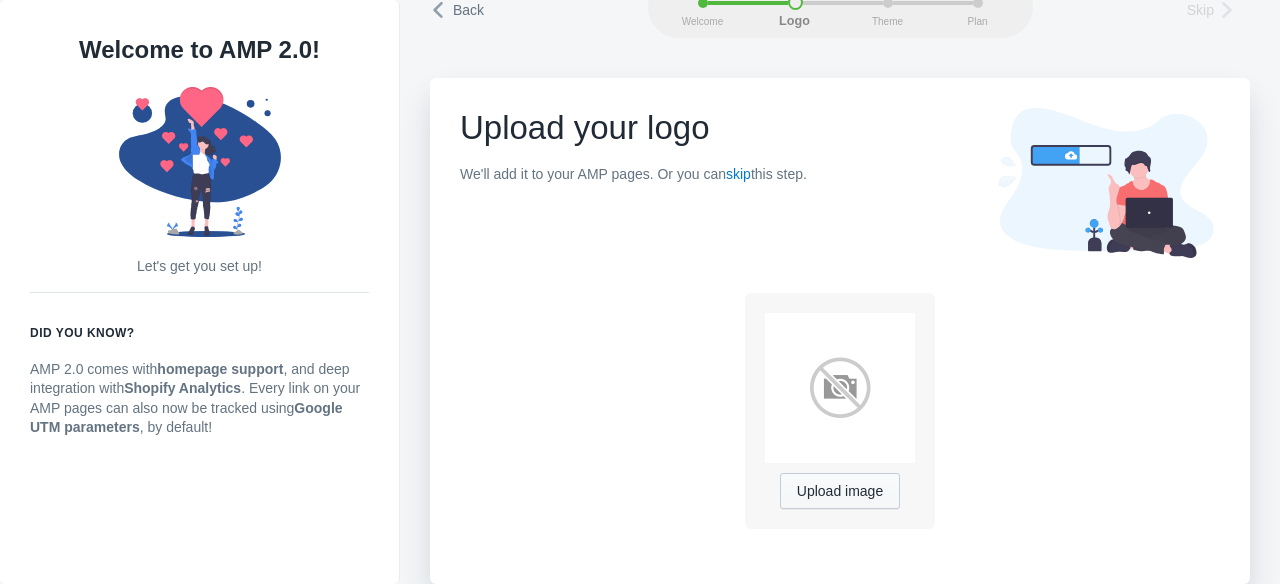 scroll, scrollTop: 0, scrollLeft: 0, axis: both 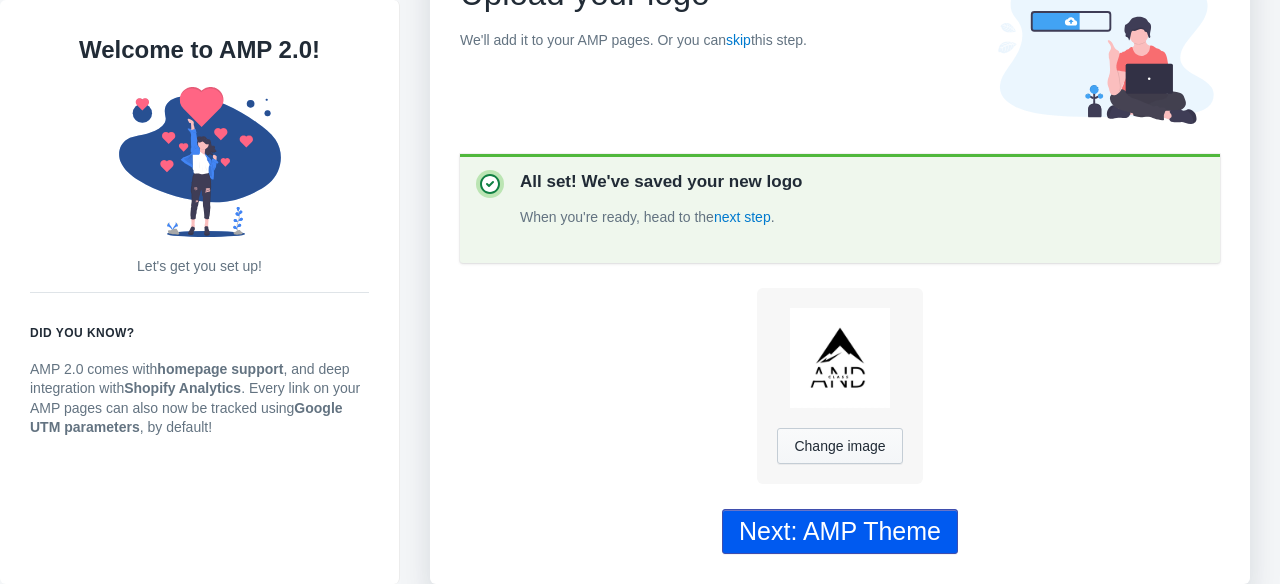 click on "Next: AMP Theme" 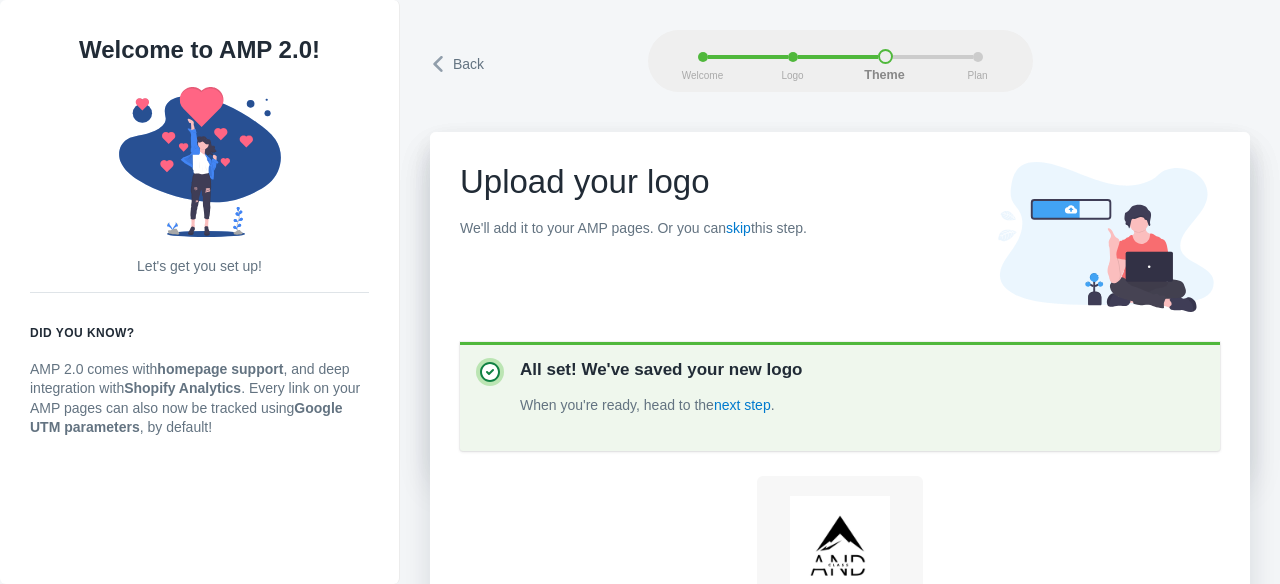 scroll, scrollTop: 0, scrollLeft: 0, axis: both 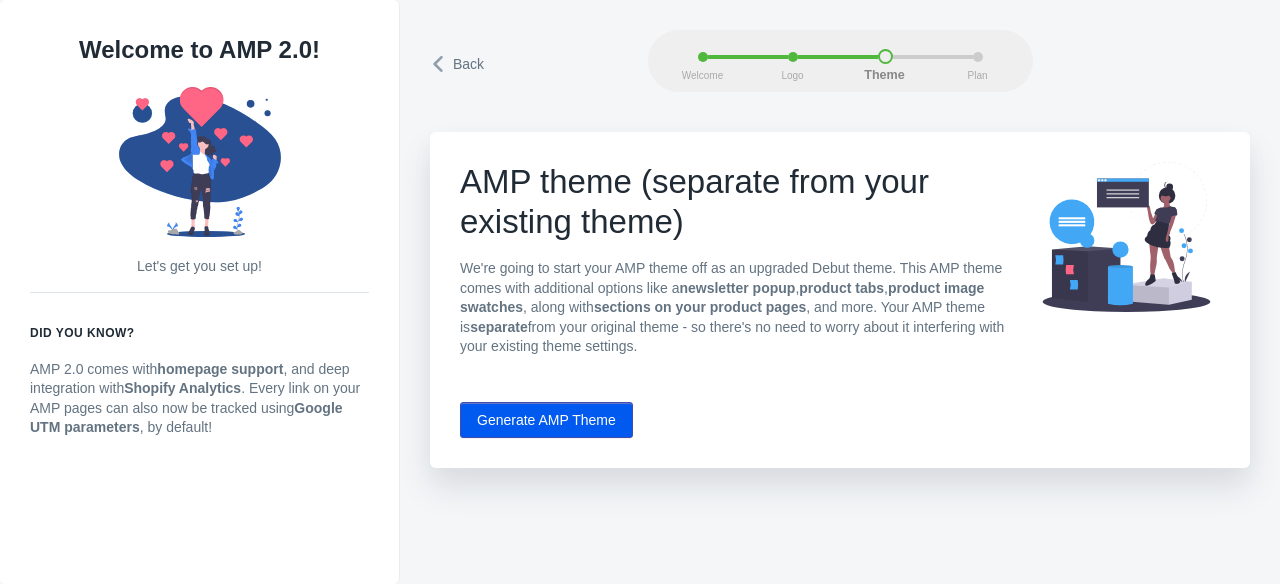 click on "Generate AMP Theme" 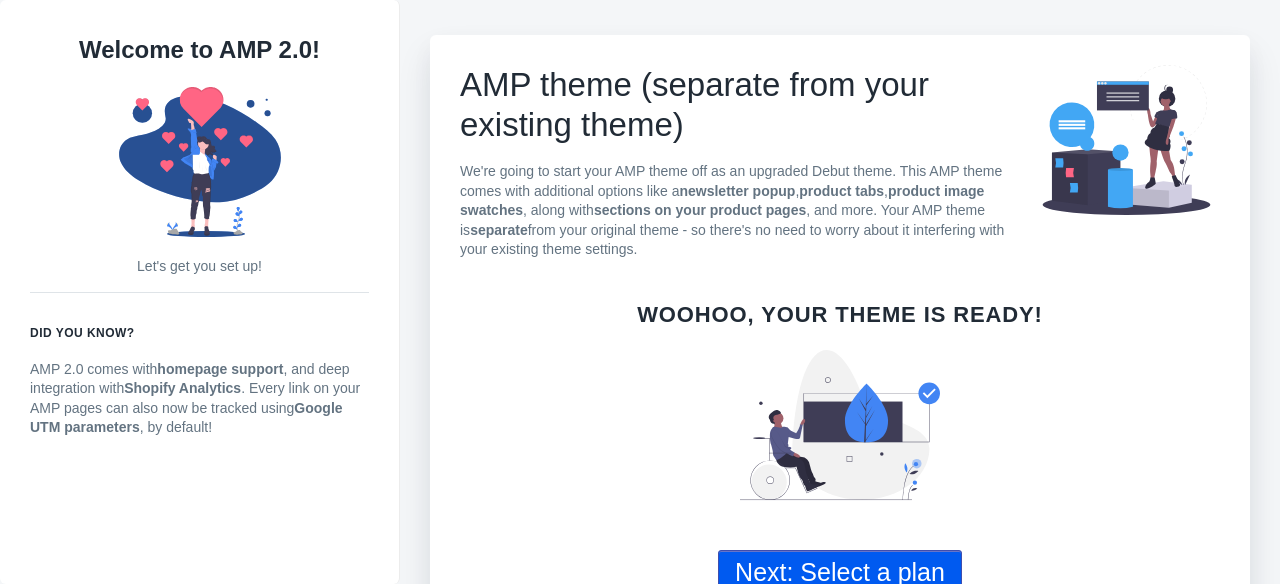 scroll, scrollTop: 140, scrollLeft: 0, axis: vertical 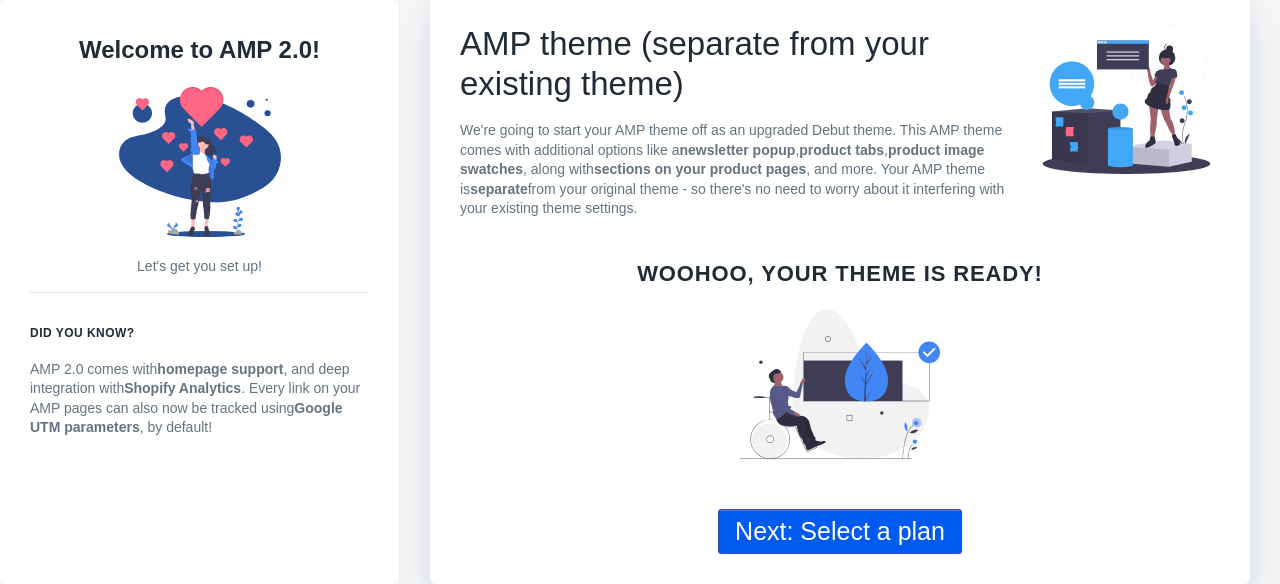 click on "Next: Select a plan" 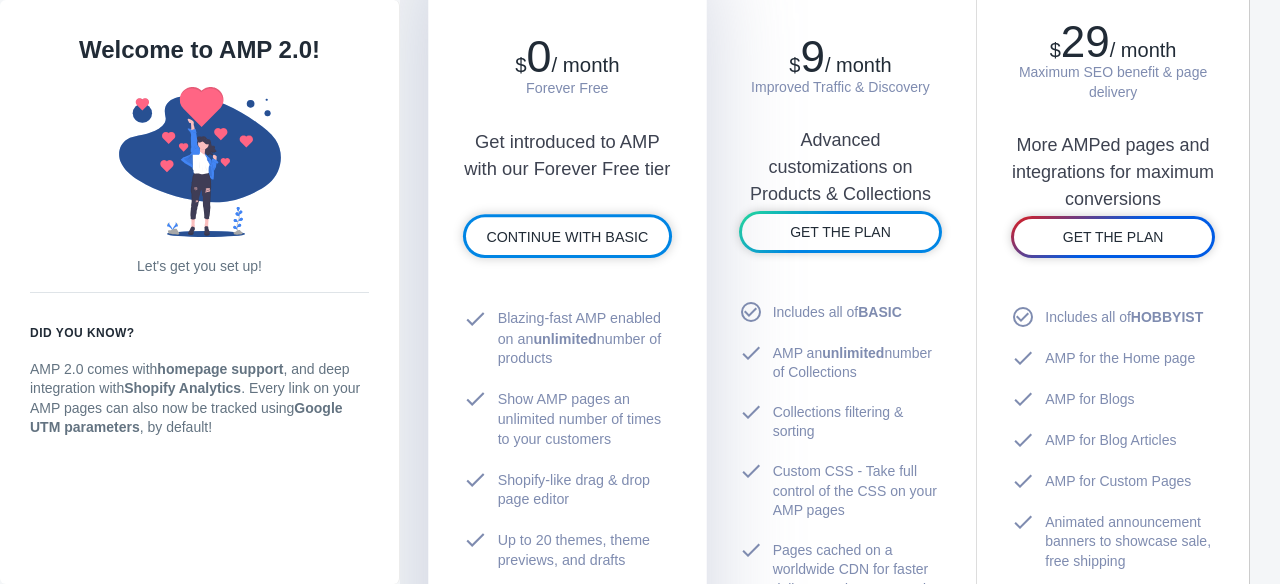 scroll, scrollTop: 1300, scrollLeft: 0, axis: vertical 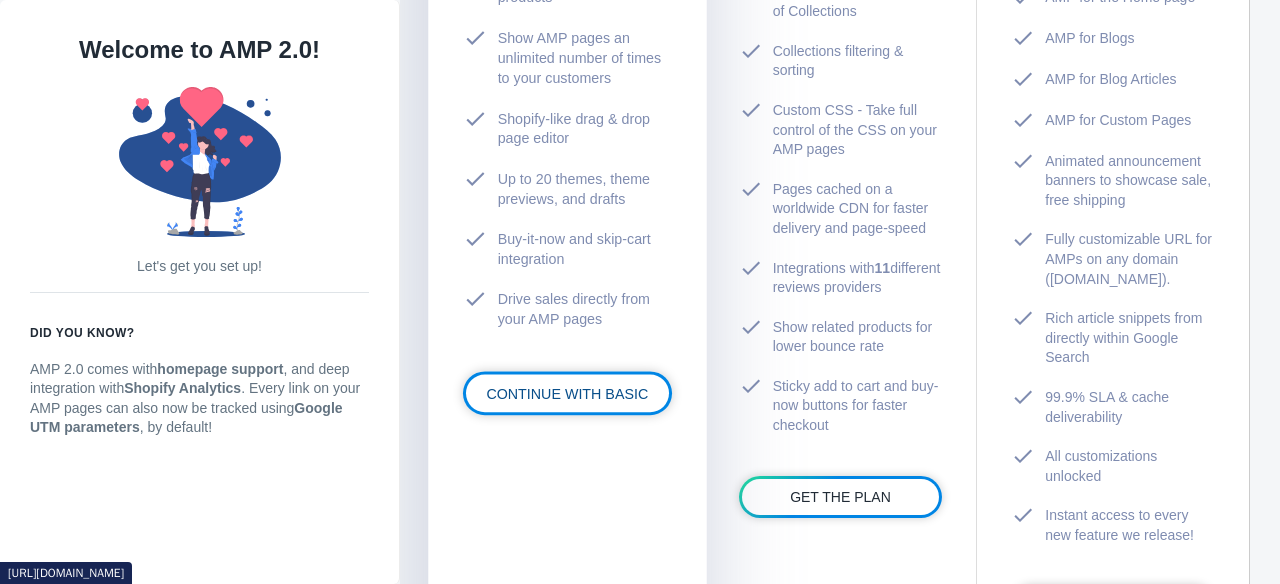 click on "CONTINUE WITH BASIC" at bounding box center (567, 393) 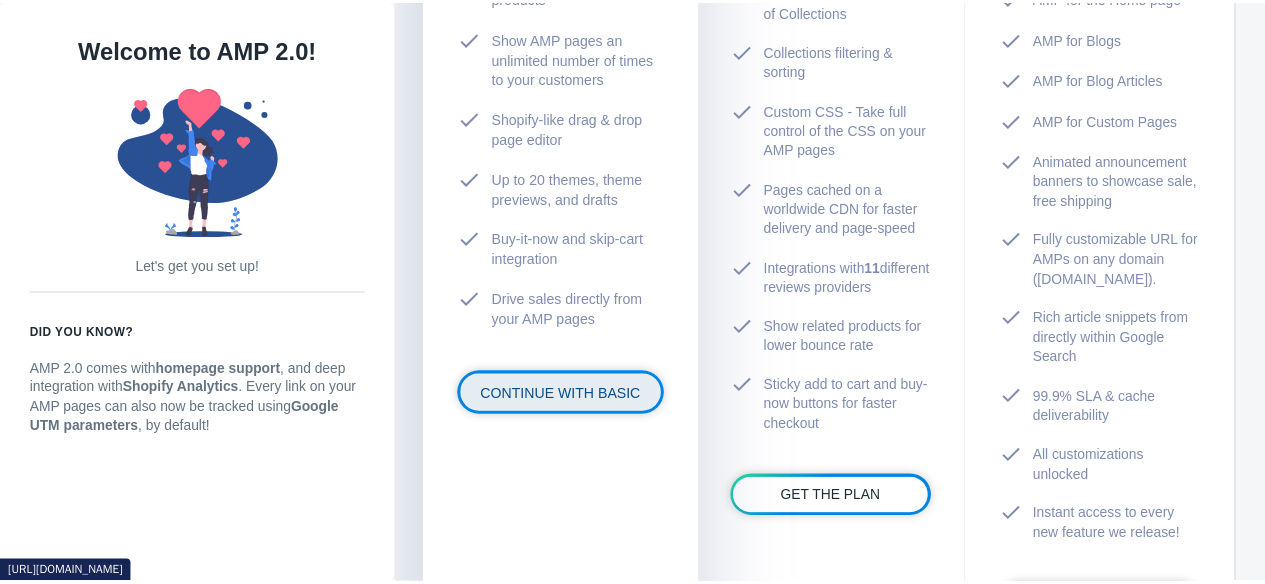 scroll, scrollTop: 355, scrollLeft: 0, axis: vertical 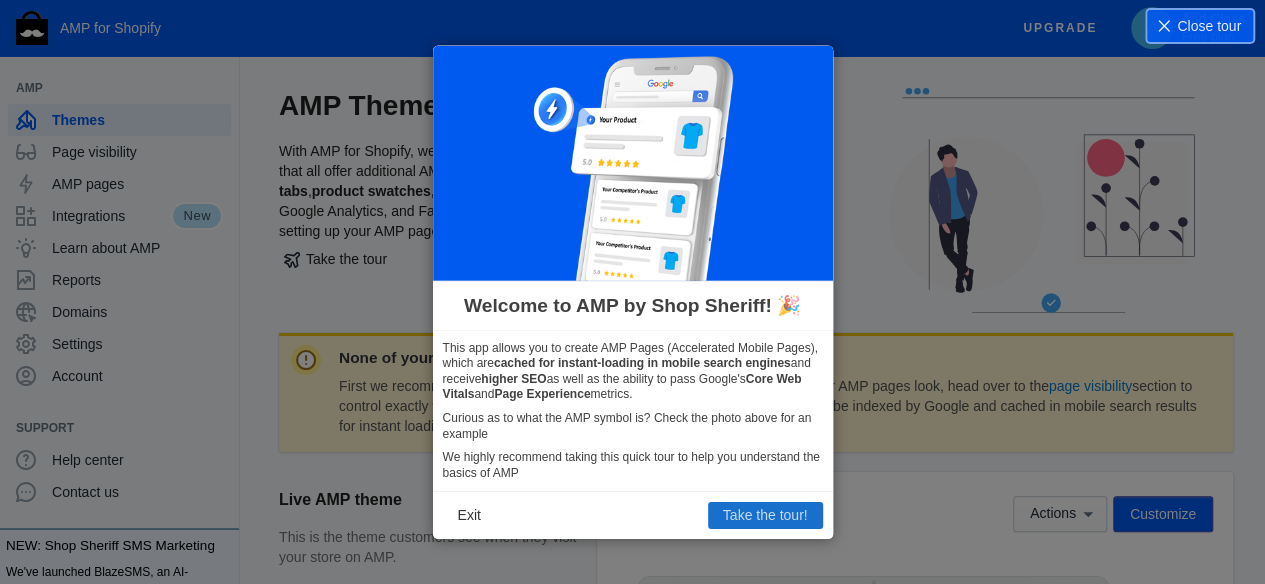 click on "Take the tour!" at bounding box center [765, 515] 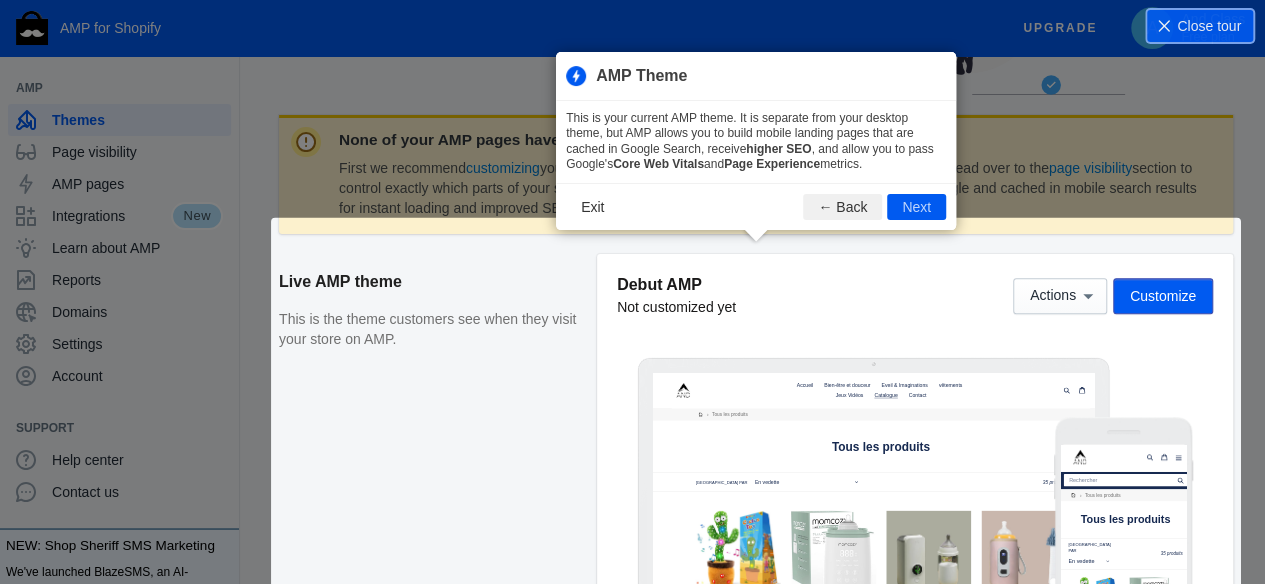 scroll, scrollTop: 172, scrollLeft: 0, axis: vertical 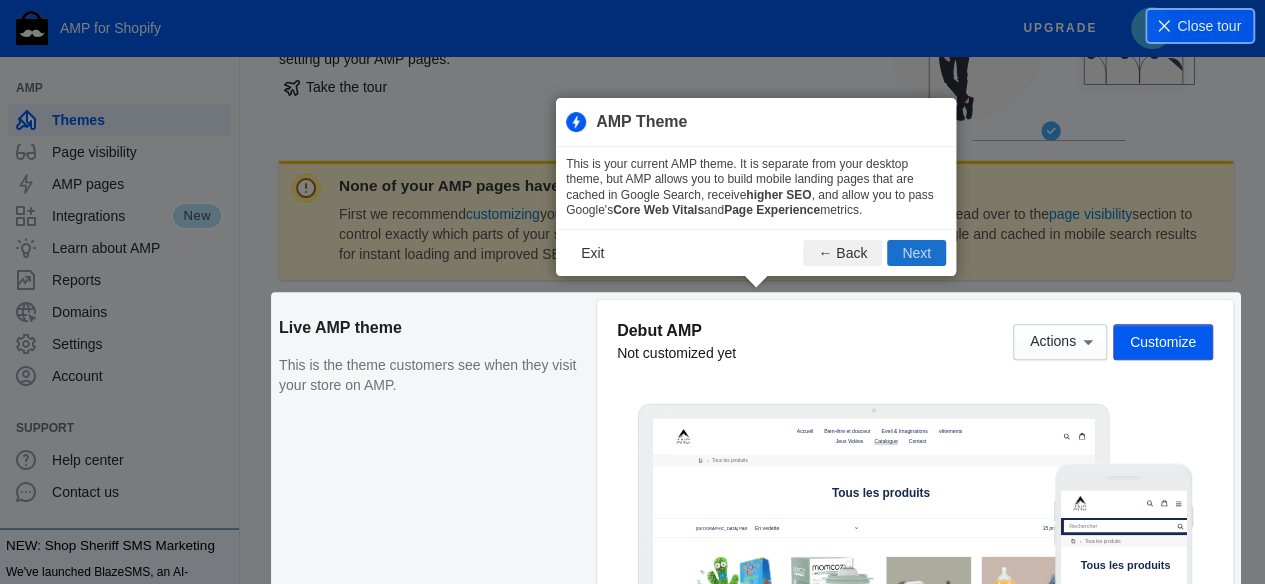 click on "Next" at bounding box center [916, 253] 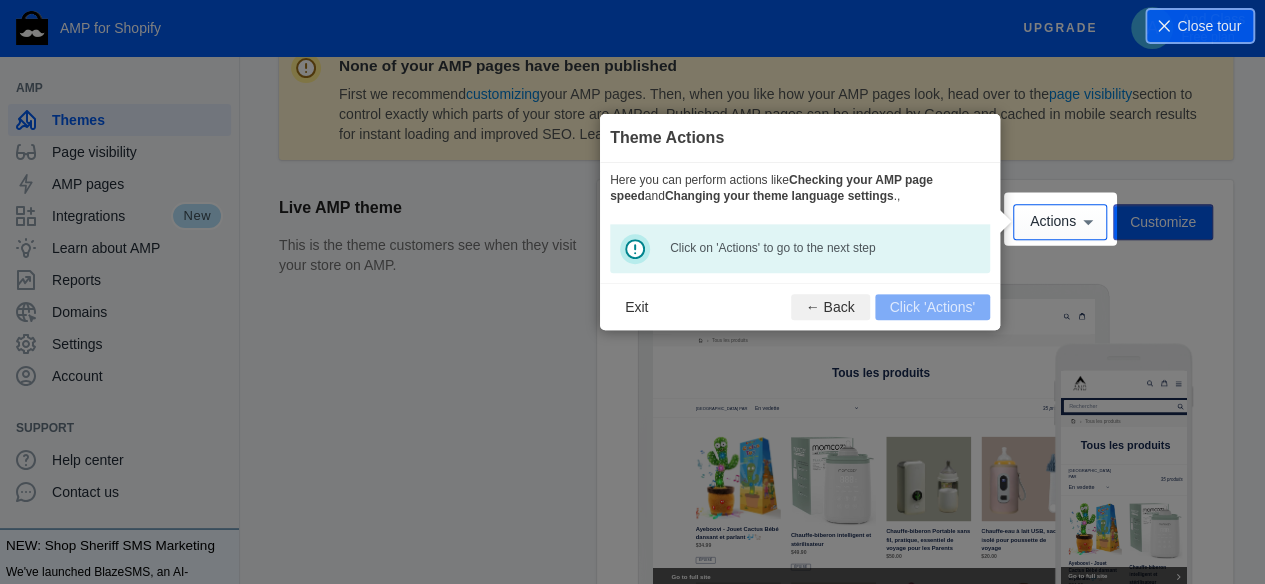 scroll, scrollTop: 295, scrollLeft: 0, axis: vertical 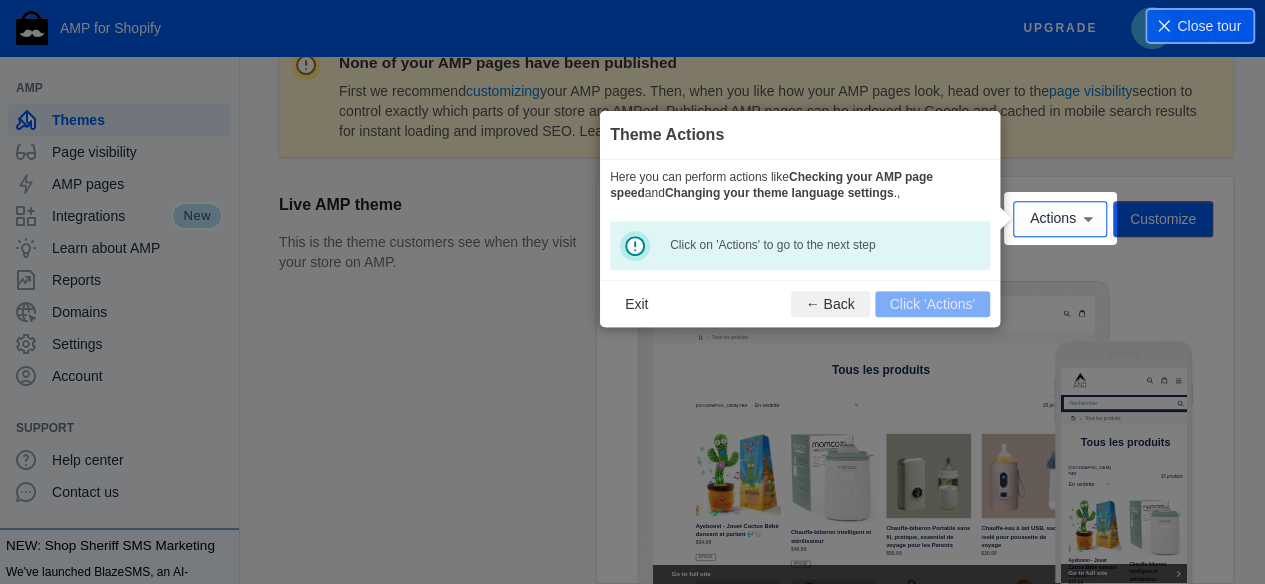 click on "Exit ←  Back Click 'Actions'" at bounding box center (800, 303) 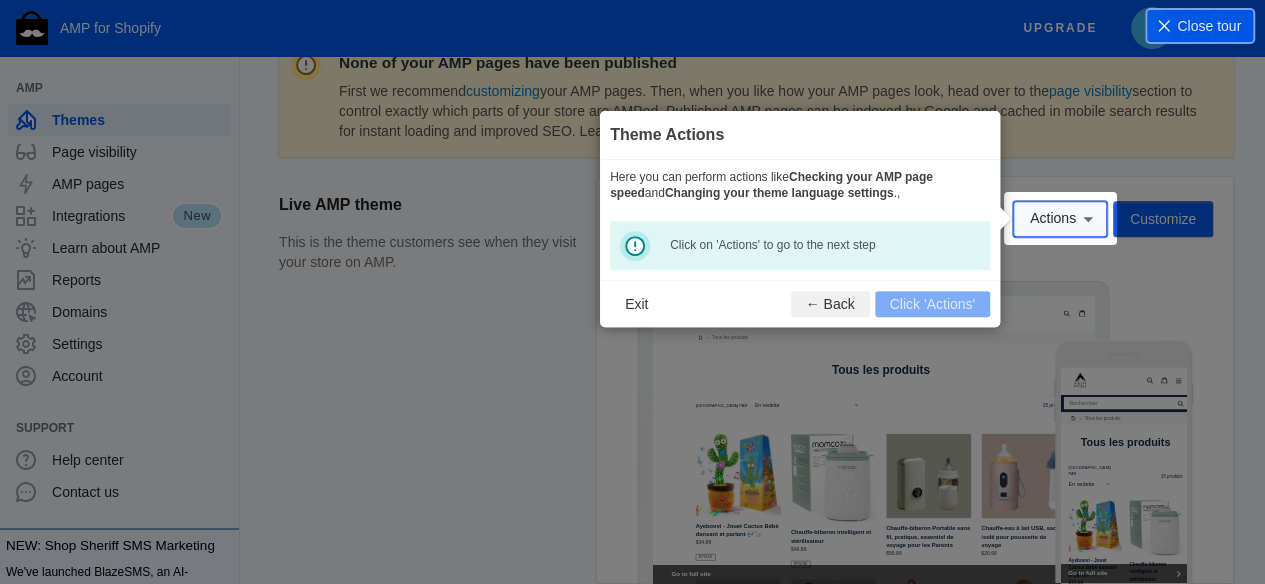 click on "Actions" at bounding box center (1053, 219) 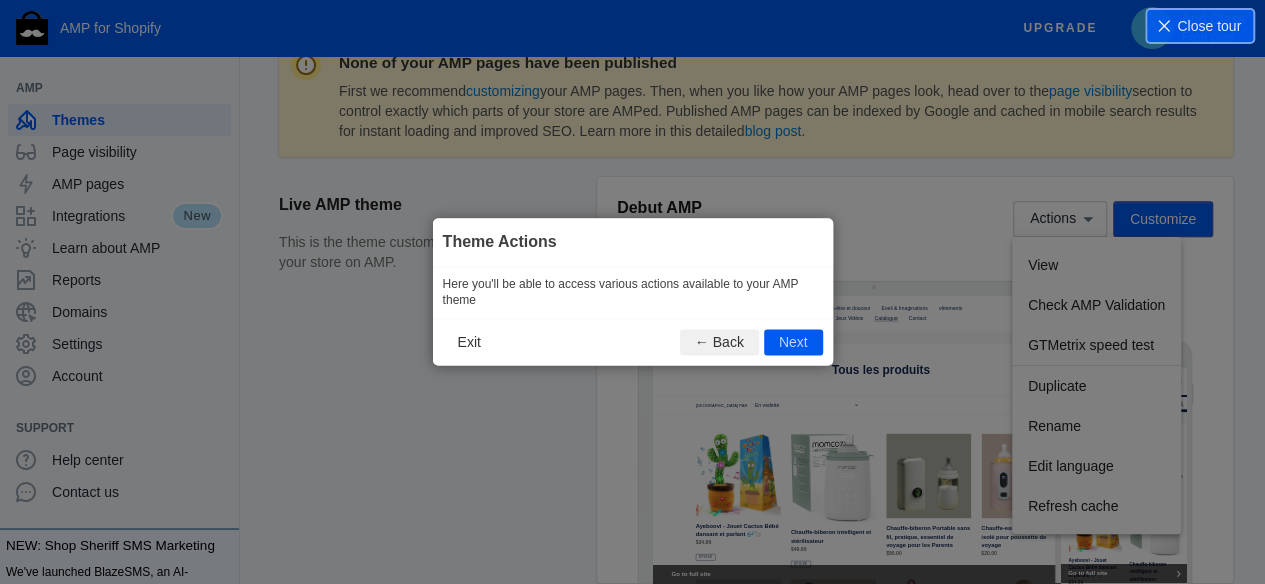 click on "Next" at bounding box center (793, 343) 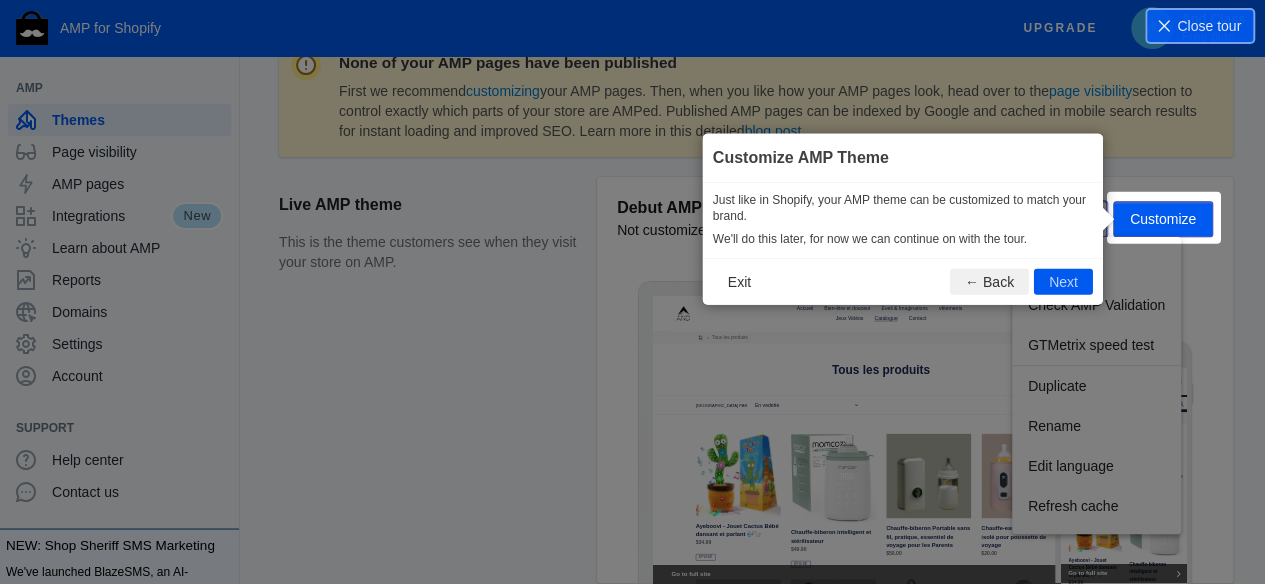 scroll, scrollTop: 296, scrollLeft: 0, axis: vertical 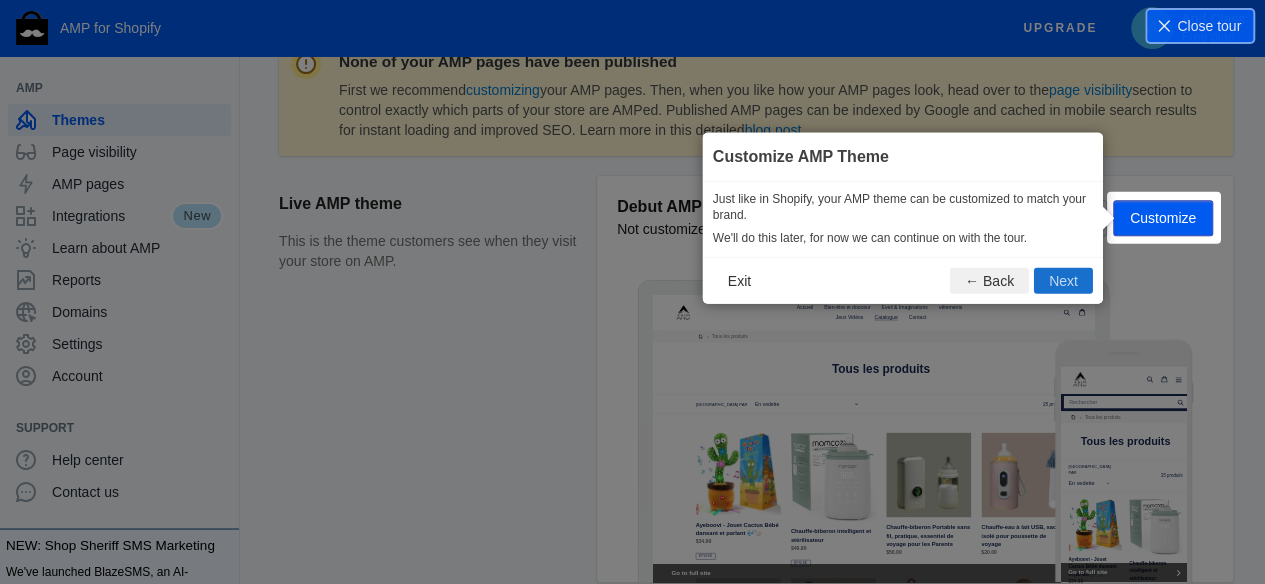 click on "Next" at bounding box center [1063, 280] 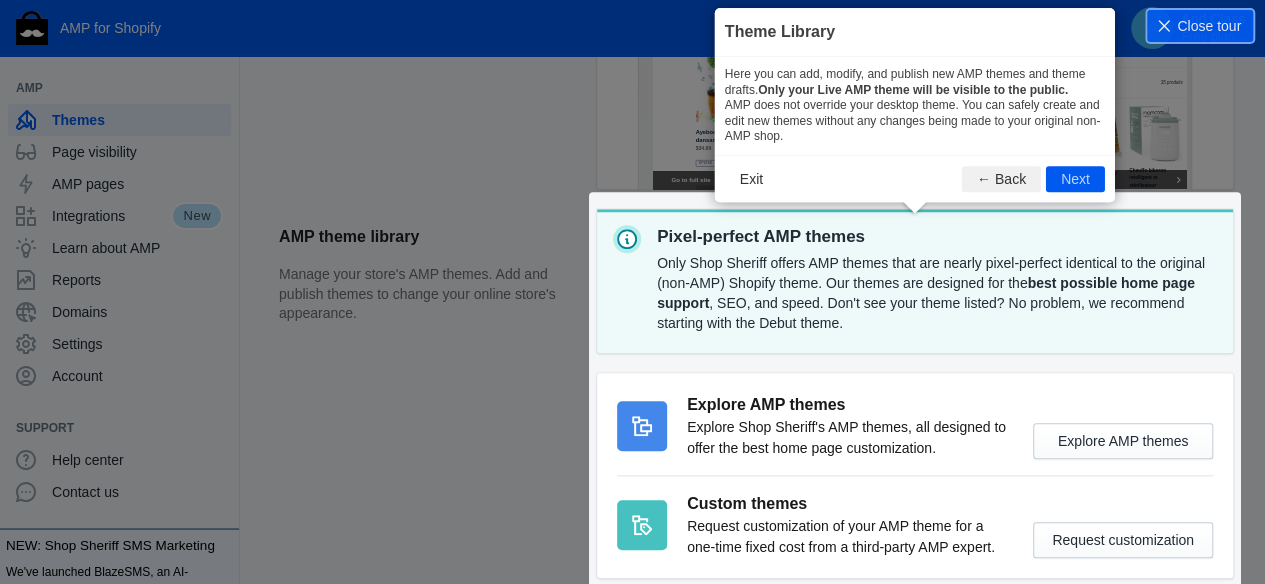scroll, scrollTop: 698, scrollLeft: 0, axis: vertical 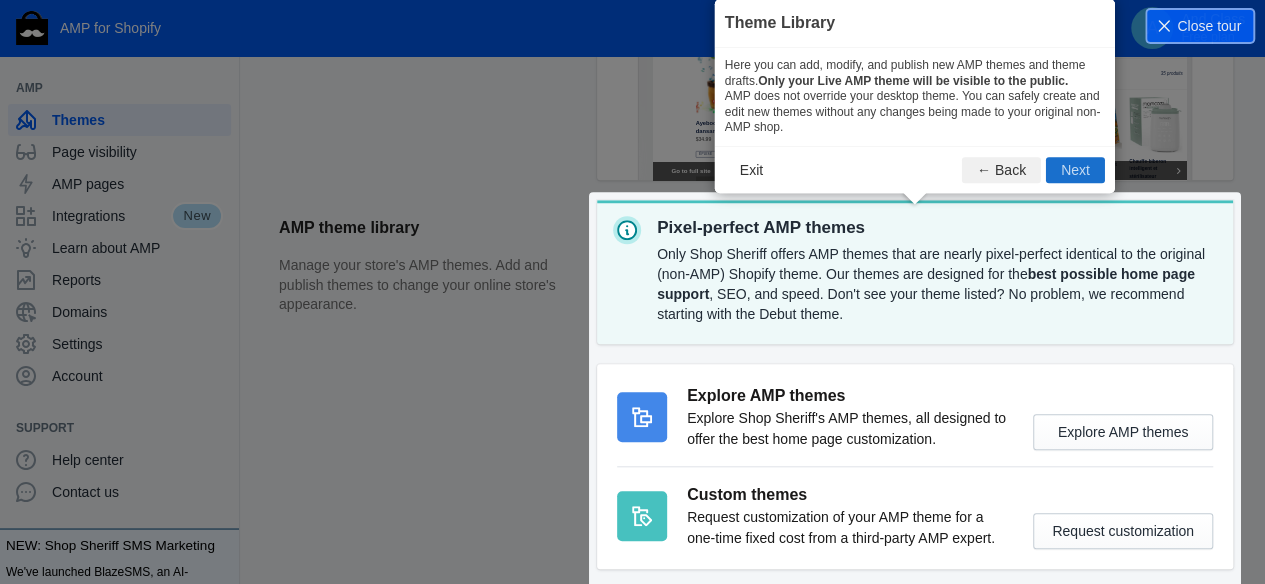 click on "Next" at bounding box center [1075, 170] 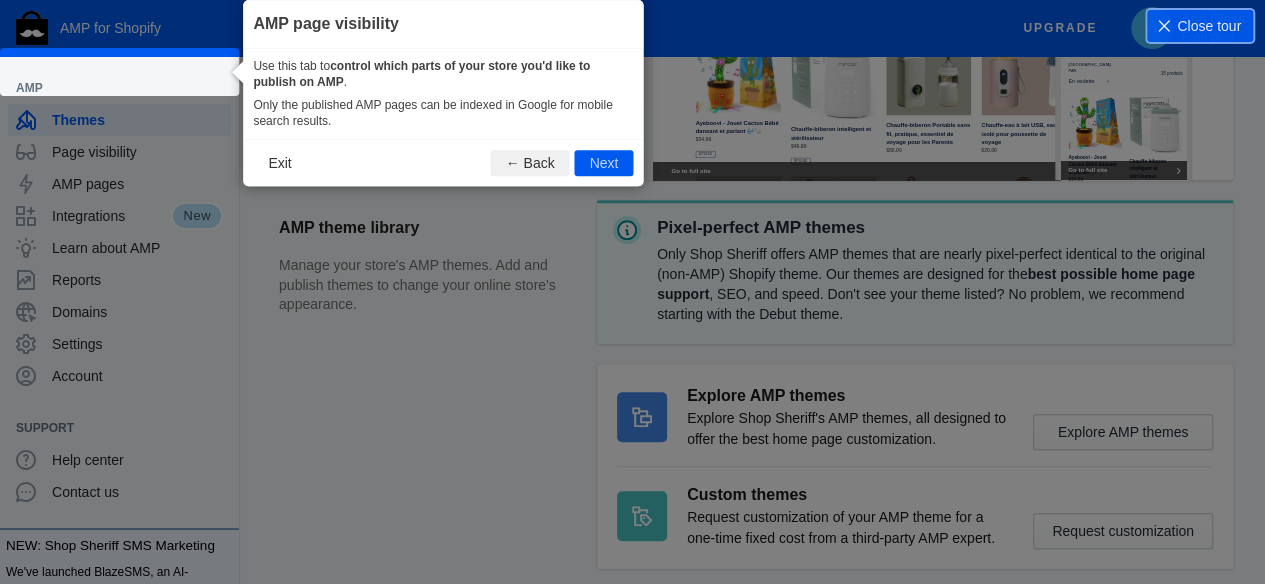 scroll, scrollTop: 80, scrollLeft: 0, axis: vertical 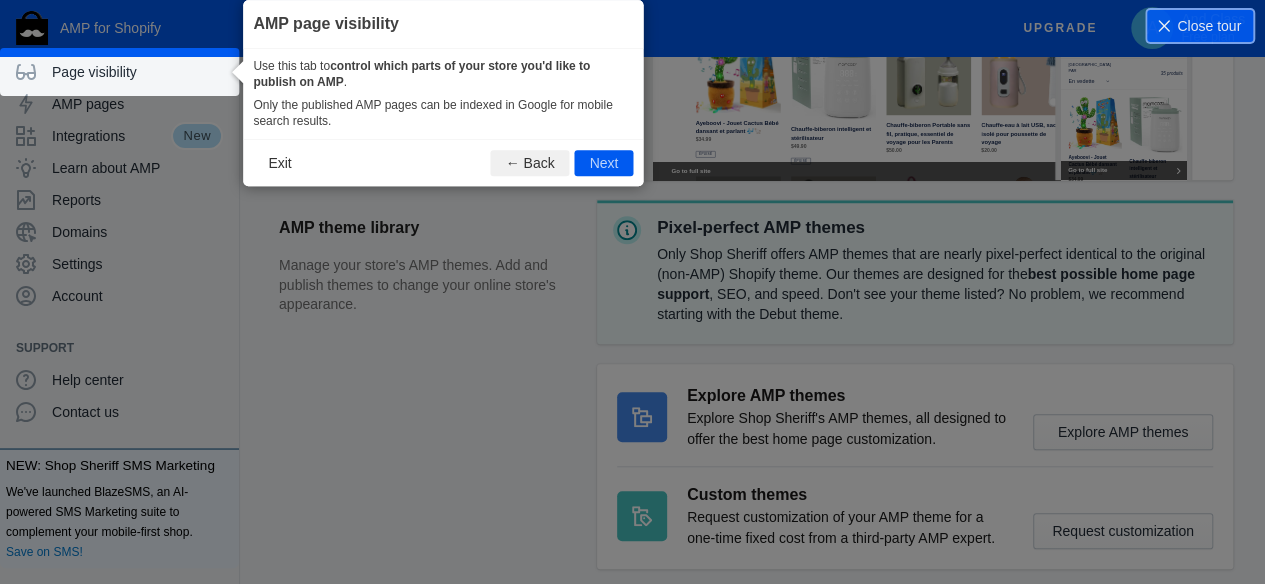 click on "Next" at bounding box center (604, 163) 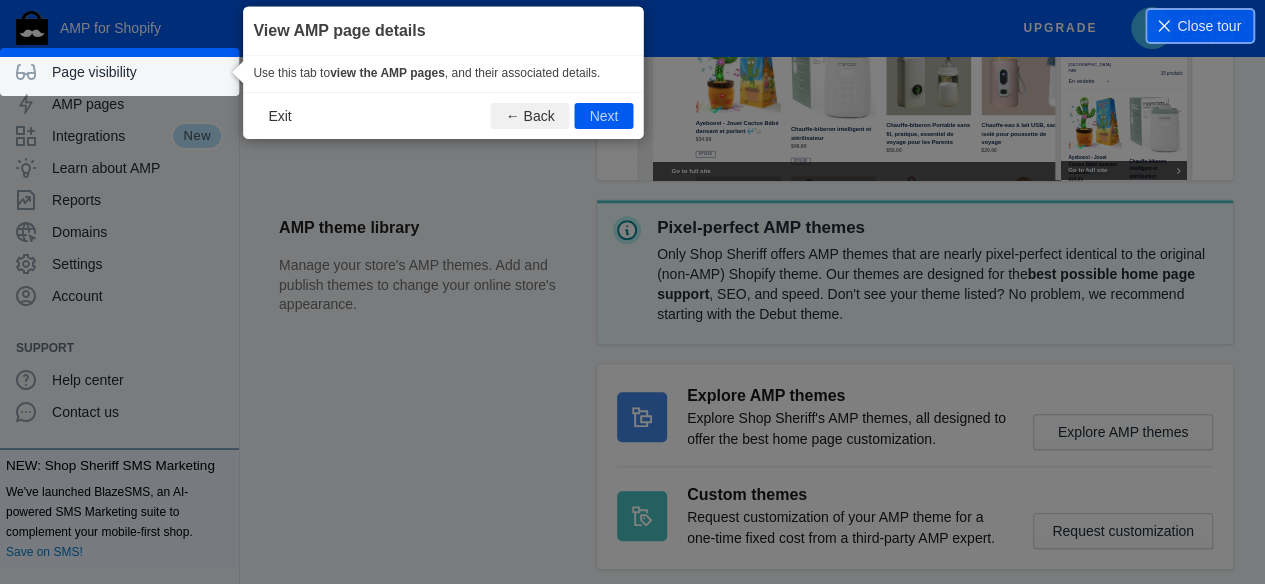 scroll, scrollTop: 112, scrollLeft: 0, axis: vertical 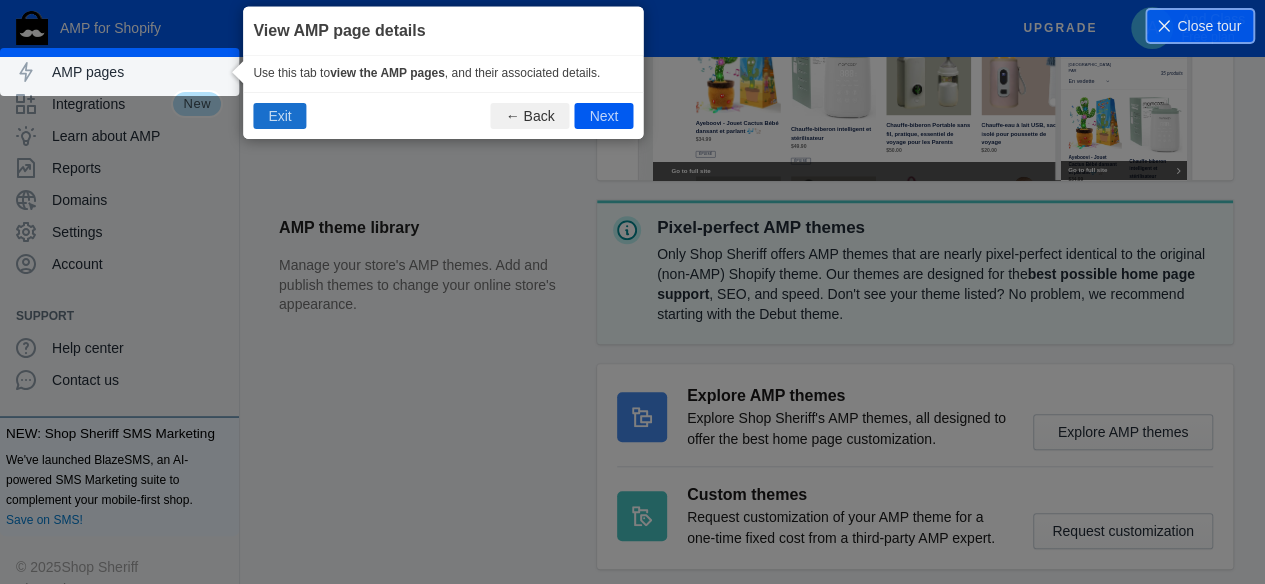 click on "Exit" at bounding box center [279, 115] 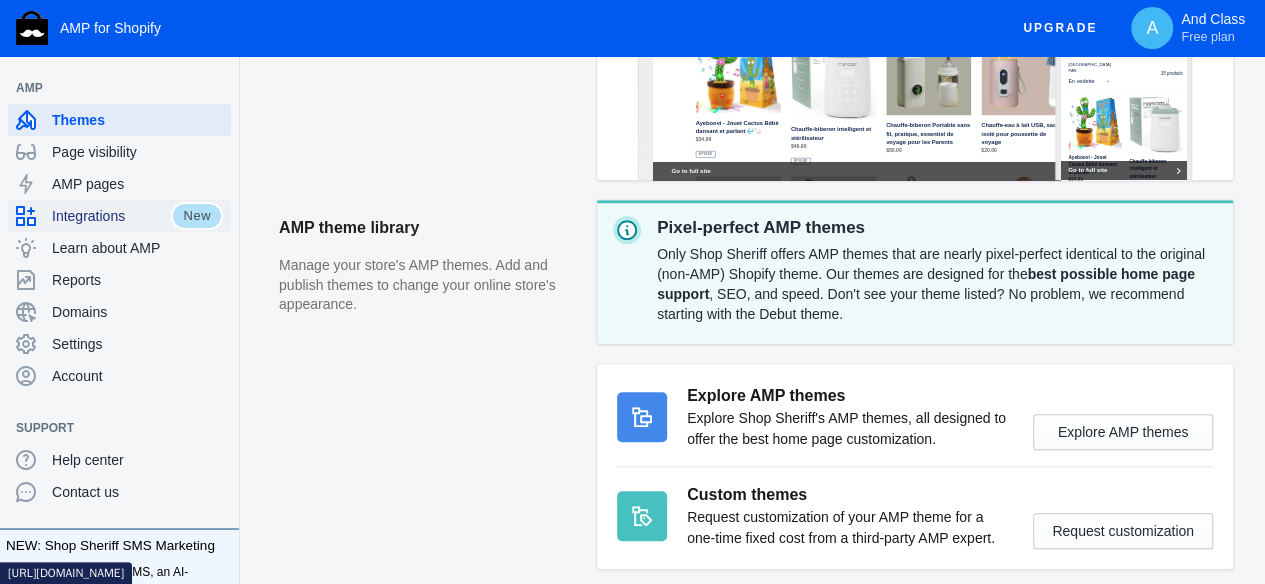 scroll, scrollTop: 0, scrollLeft: 0, axis: both 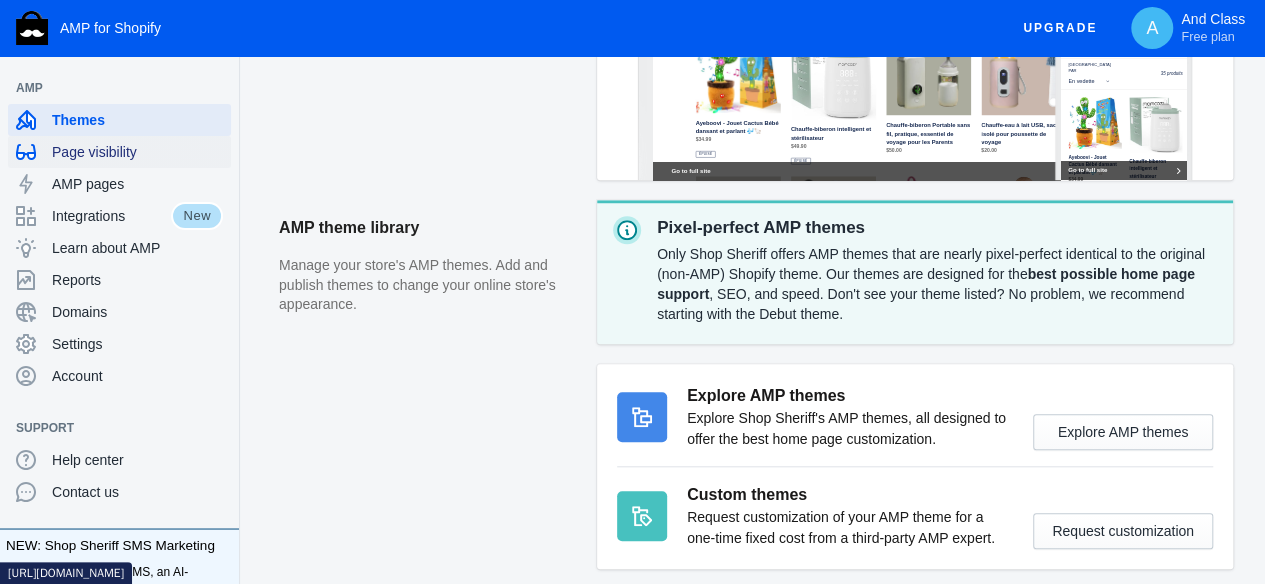 click on "Page visibility" at bounding box center [137, 152] 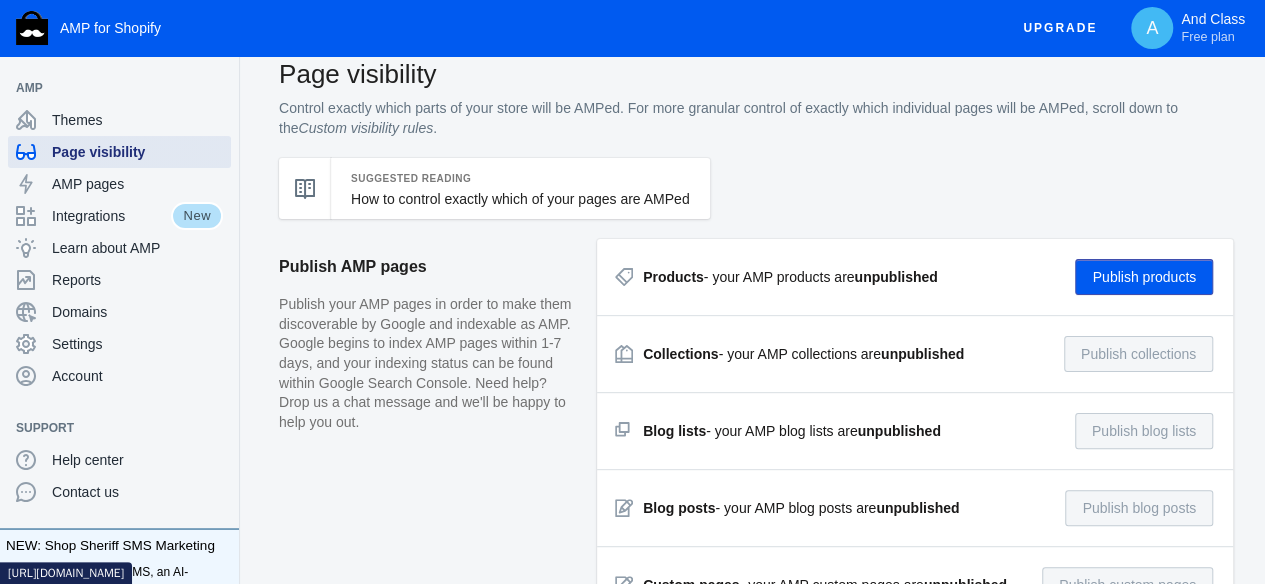 scroll, scrollTop: 0, scrollLeft: 0, axis: both 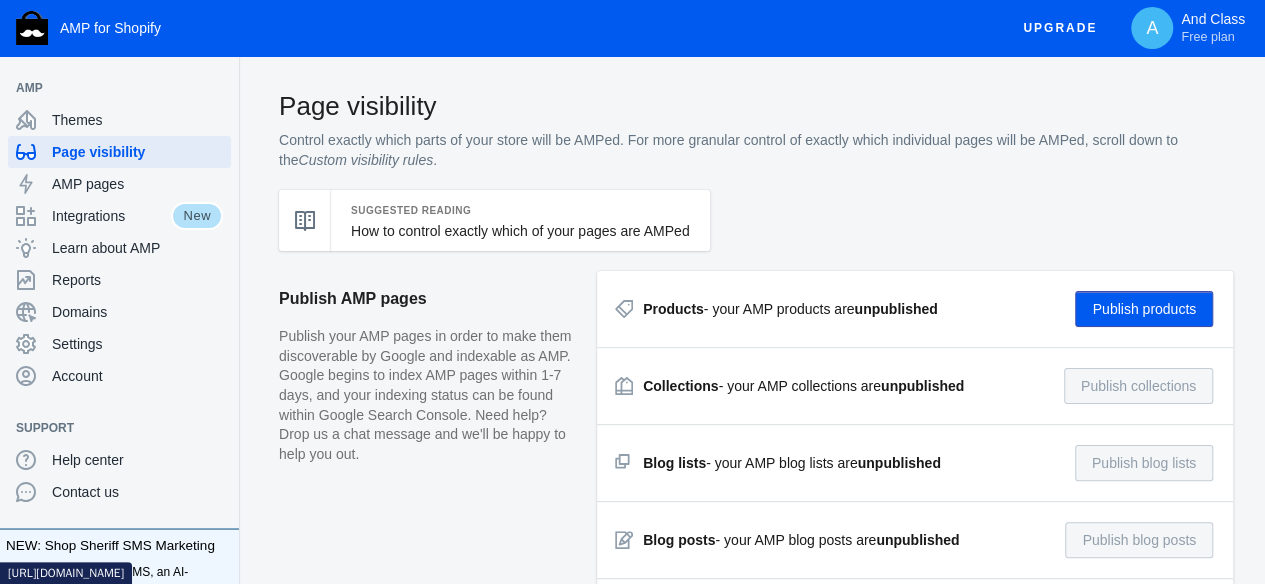 click on "Publish products" 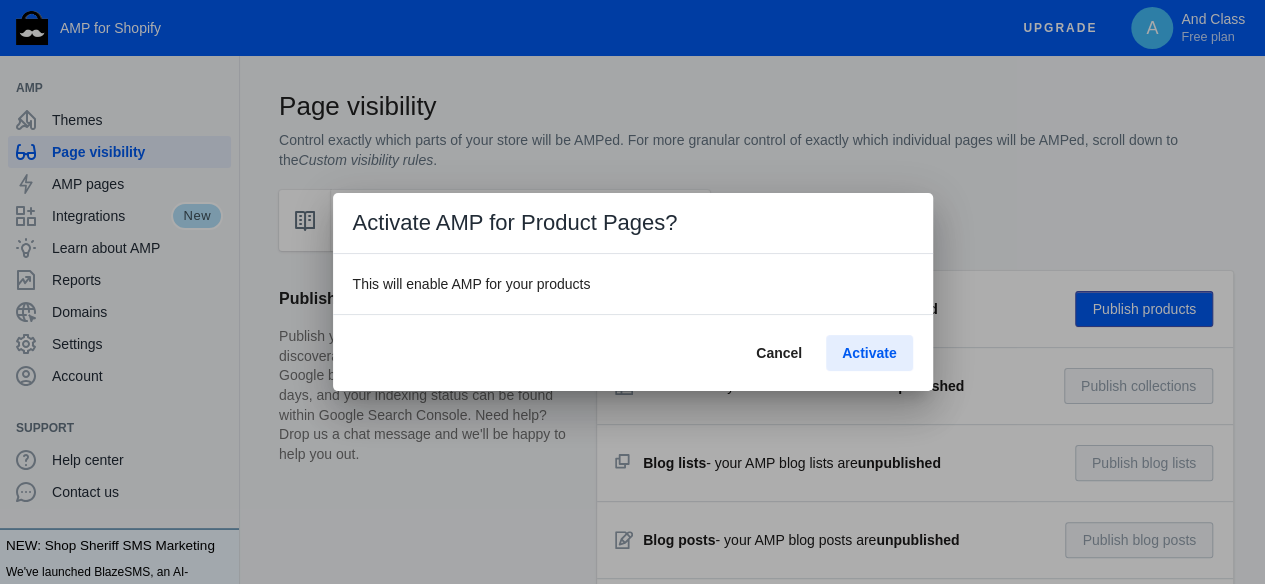 click on "Activate" at bounding box center [869, 353] 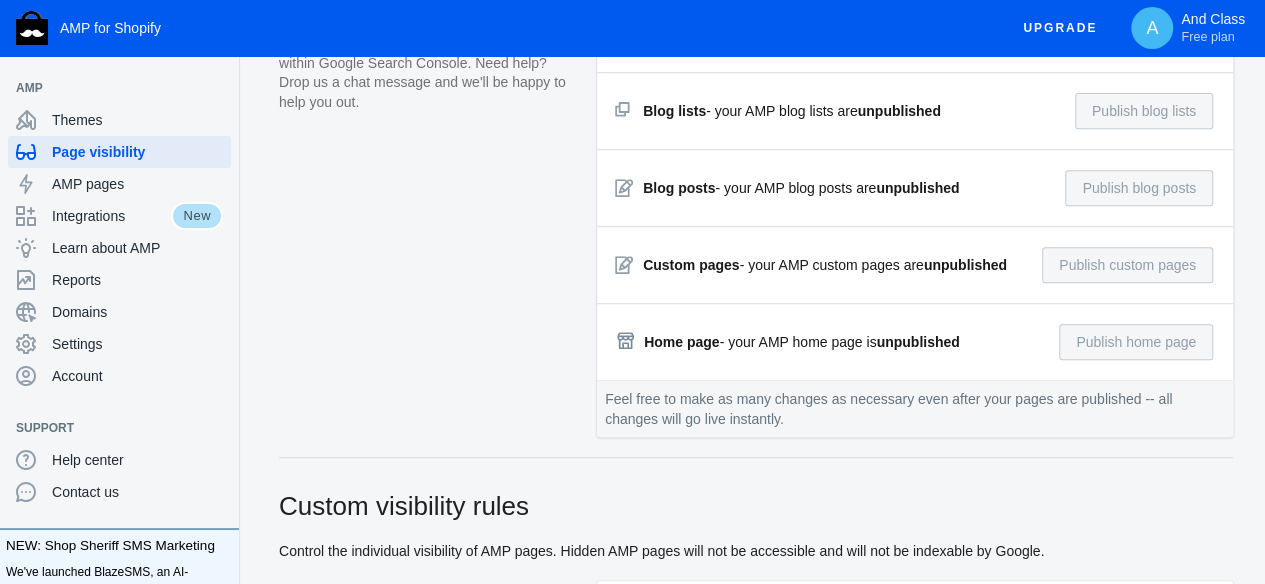 scroll, scrollTop: 400, scrollLeft: 0, axis: vertical 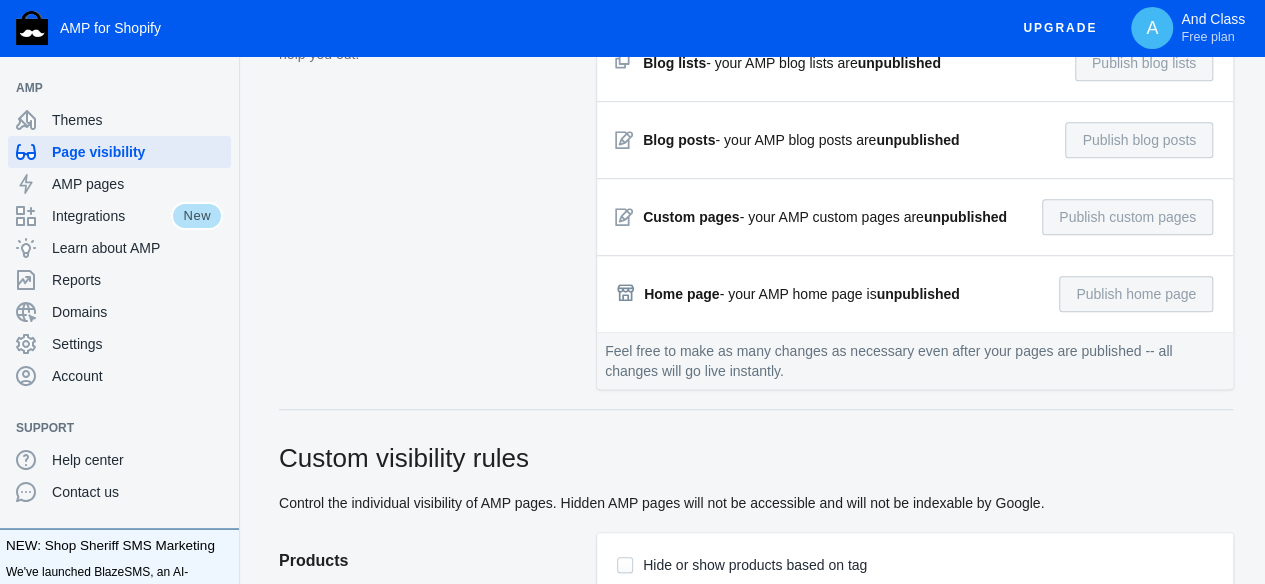 click on "Publish AMP pages  Publish your AMP pages in order to make them discoverable by Google and indexable as AMP. Google begins to index AMP pages within 1-7 days, and your indexing status can be found within Google Search Console. Need help? Drop us a chat message and we'll be happy to help you out." 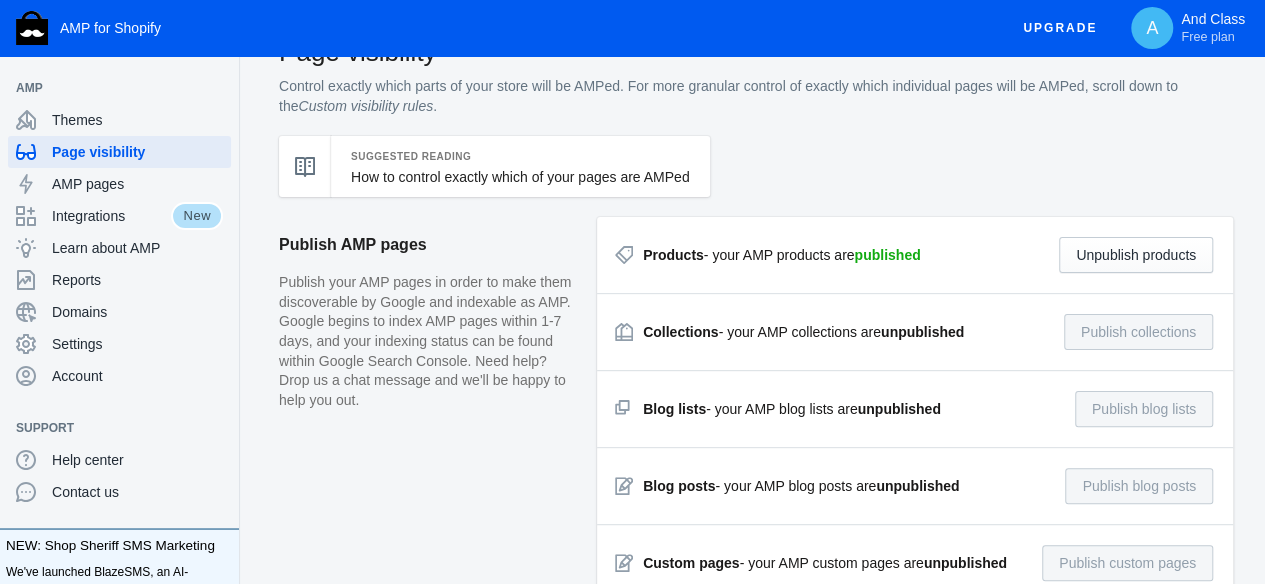 scroll, scrollTop: 100, scrollLeft: 0, axis: vertical 